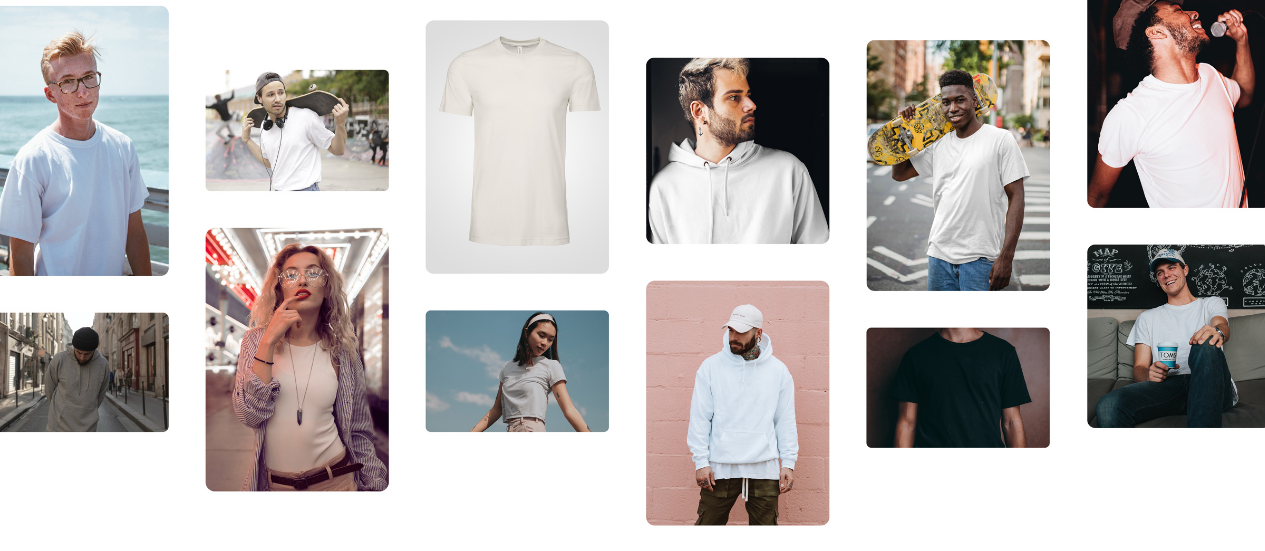 scroll, scrollTop: 900, scrollLeft: 0, axis: vertical 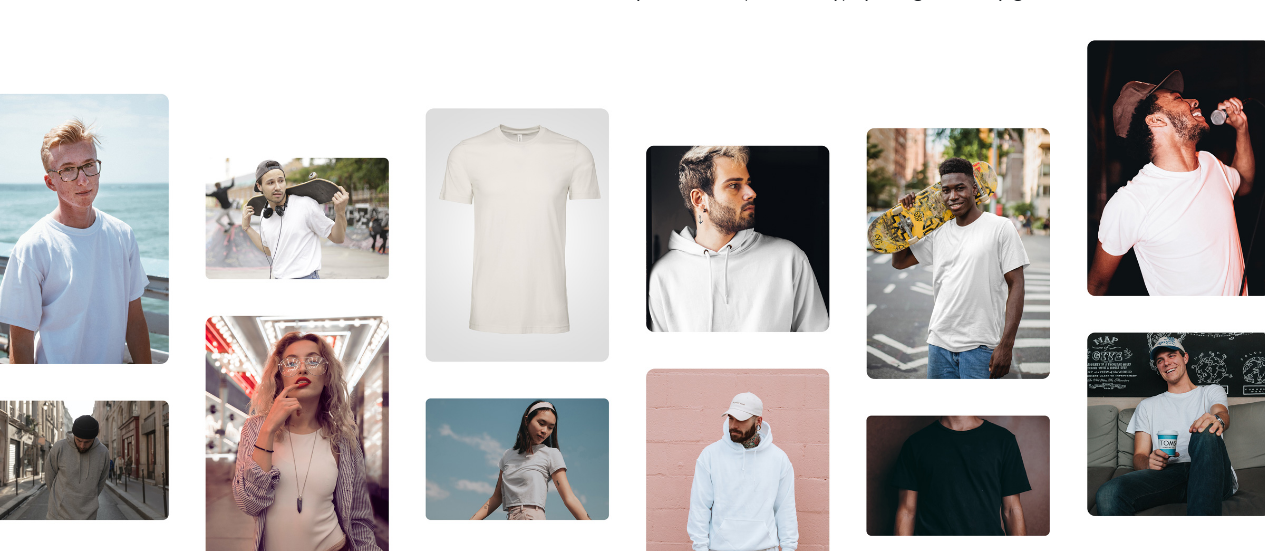 click at bounding box center [632, 328] 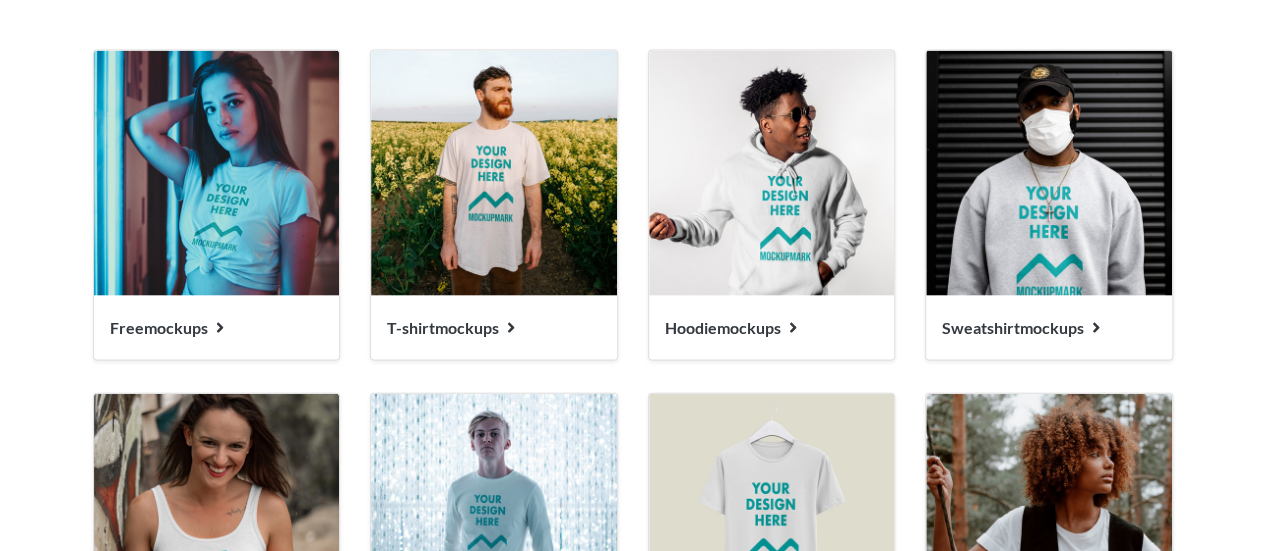 click on "Free  mockups" at bounding box center [159, 327] 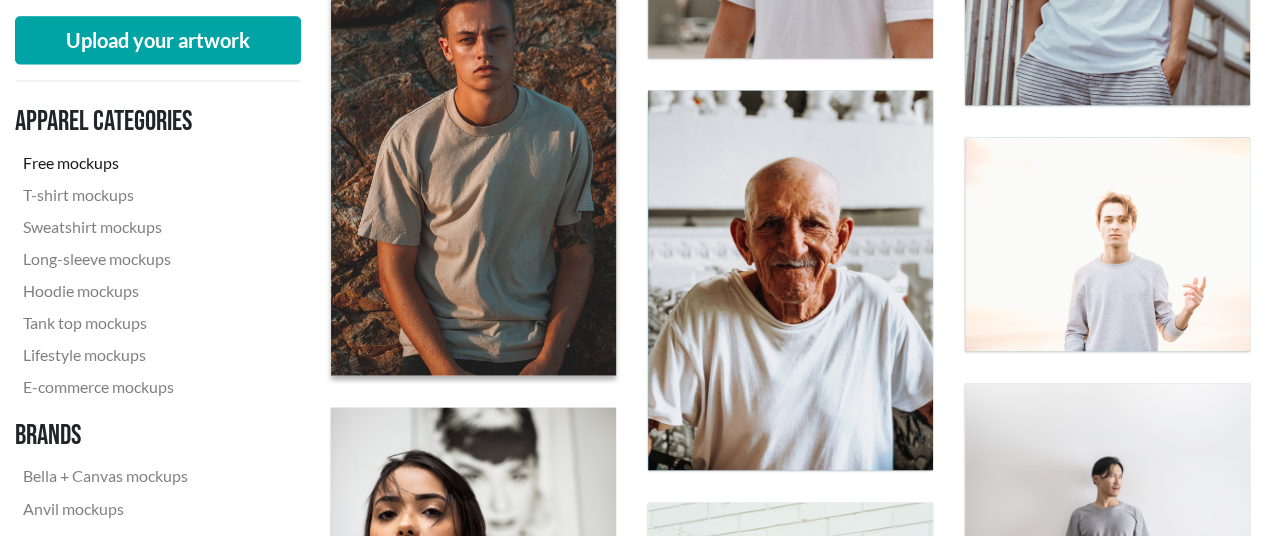 scroll, scrollTop: 1500, scrollLeft: 0, axis: vertical 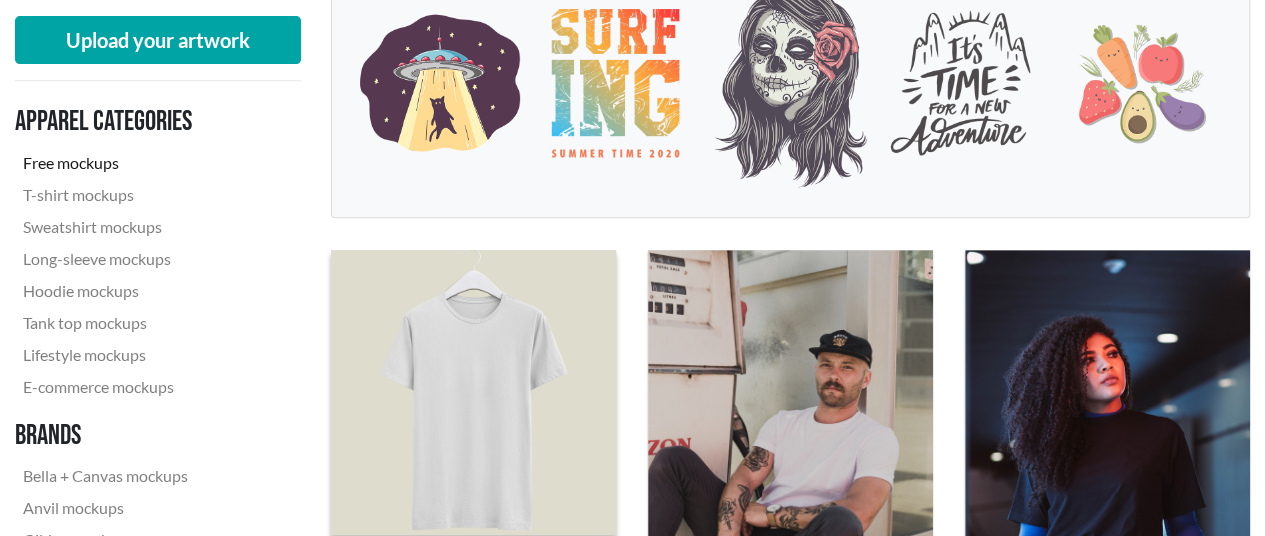 click at bounding box center (473, 392) 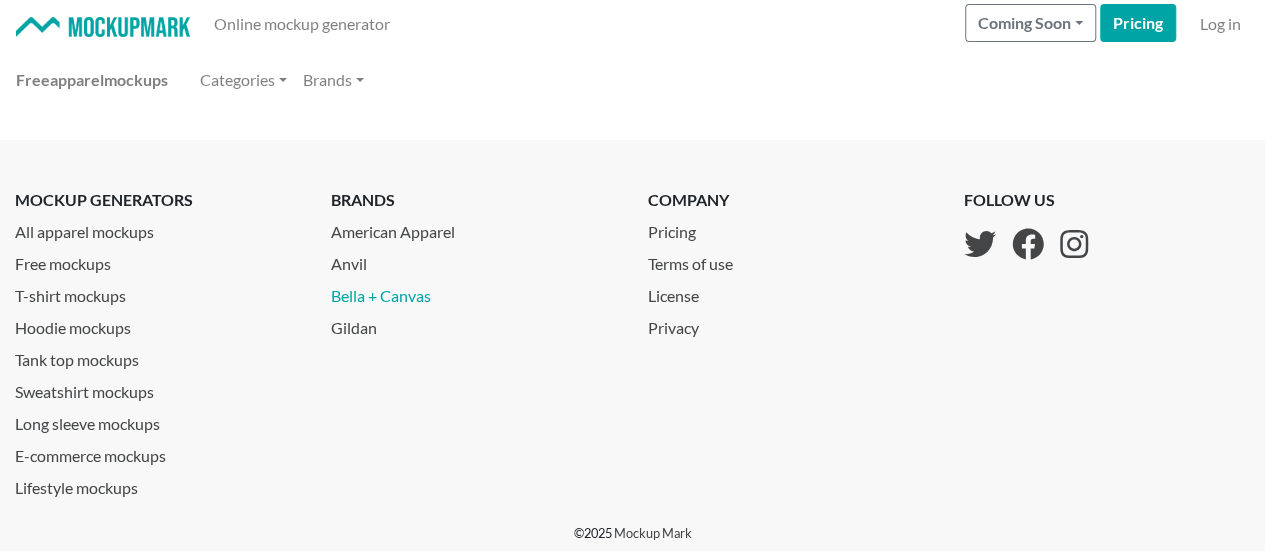 scroll, scrollTop: 0, scrollLeft: 0, axis: both 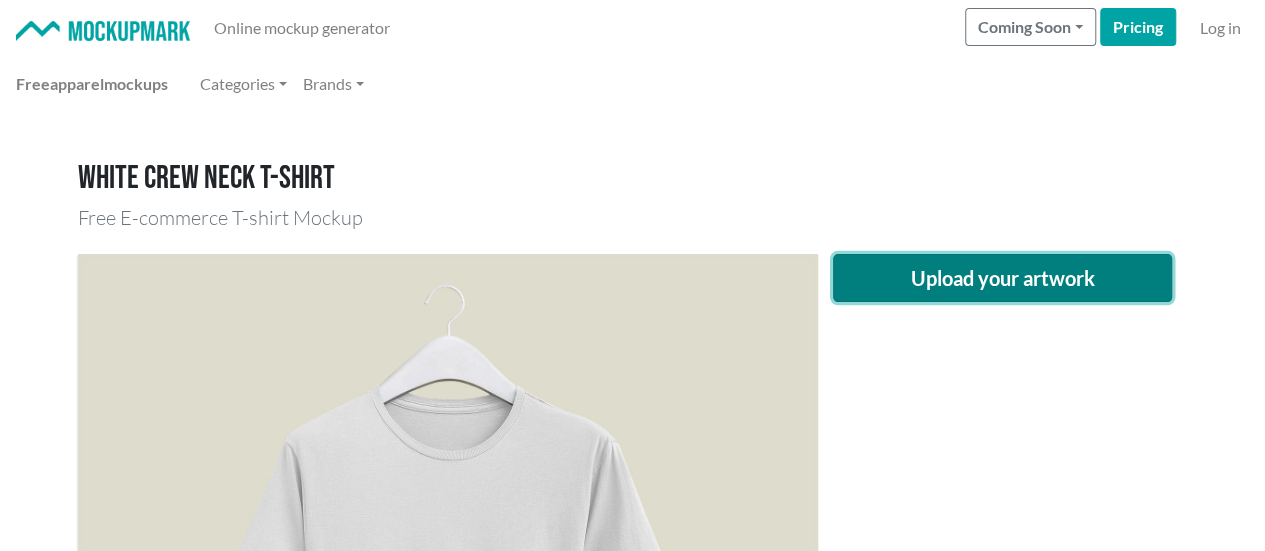 click on "Upload your artwork" at bounding box center [1003, 278] 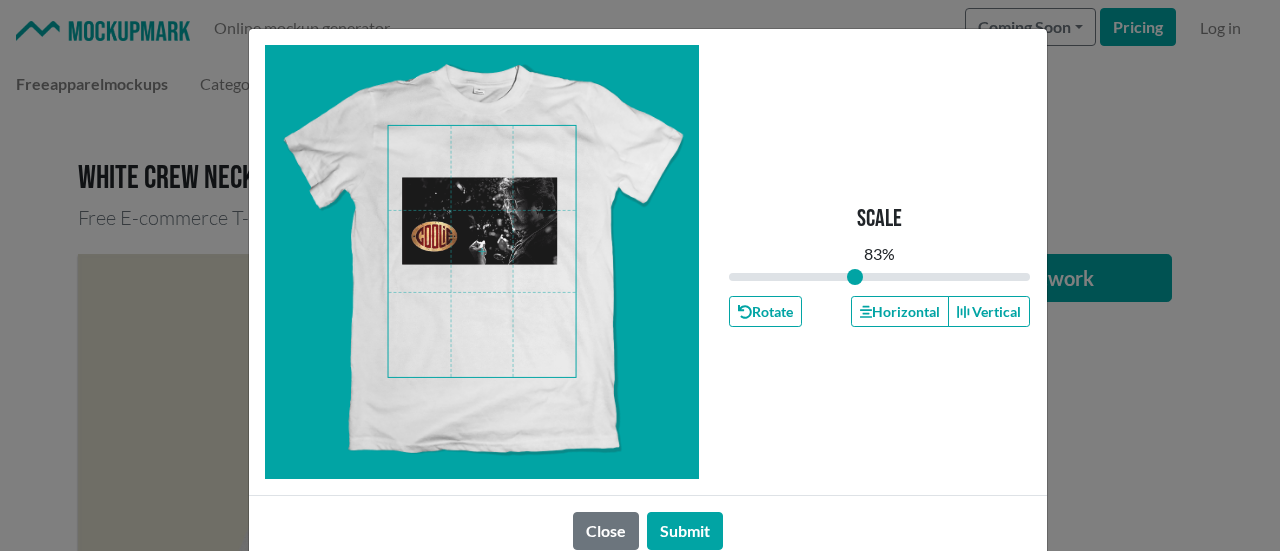 click at bounding box center [482, 251] 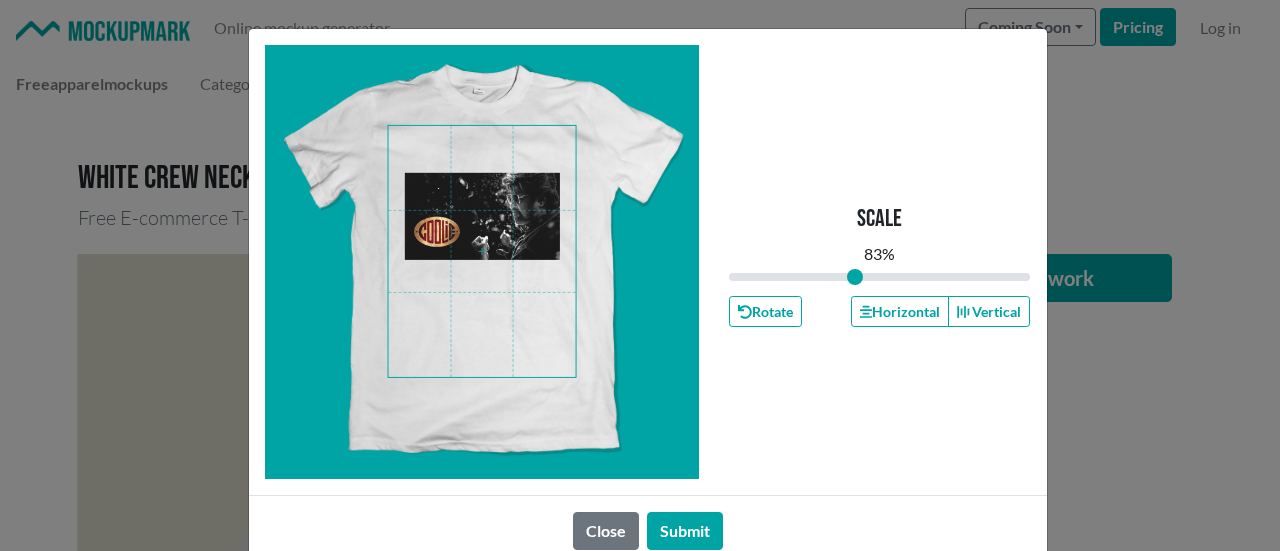 click at bounding box center [482, 251] 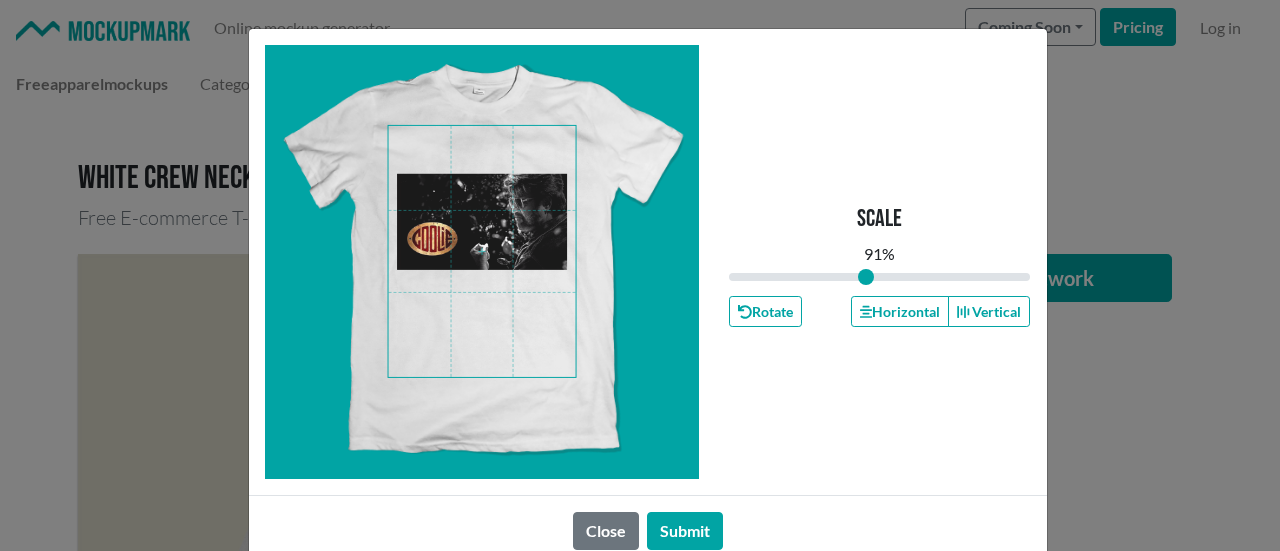 click at bounding box center (482, 251) 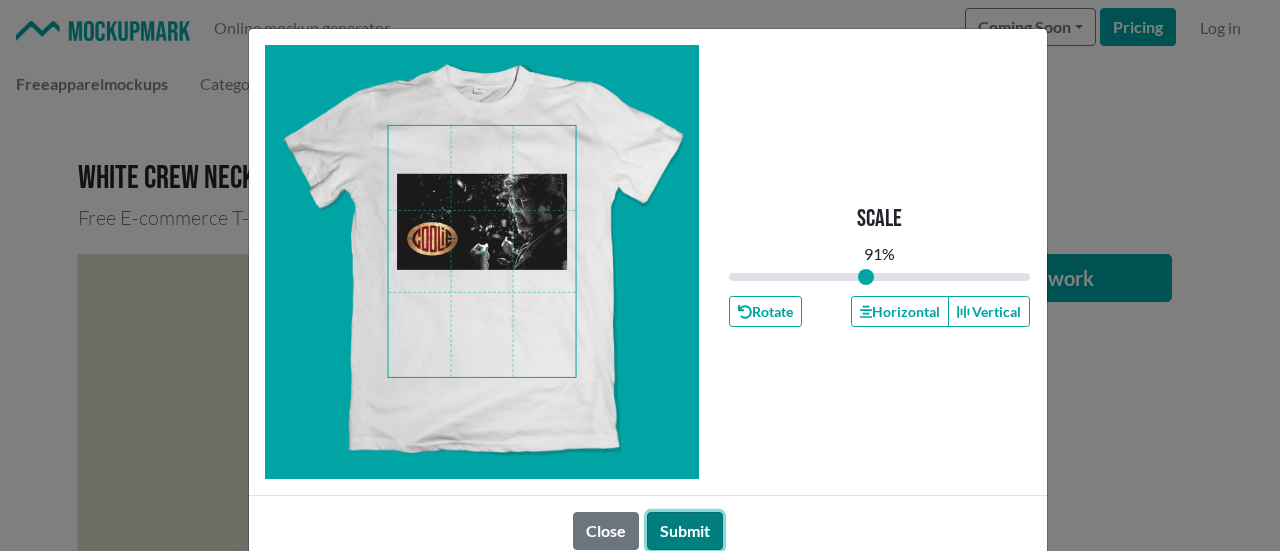 click on "Submit" at bounding box center [685, 531] 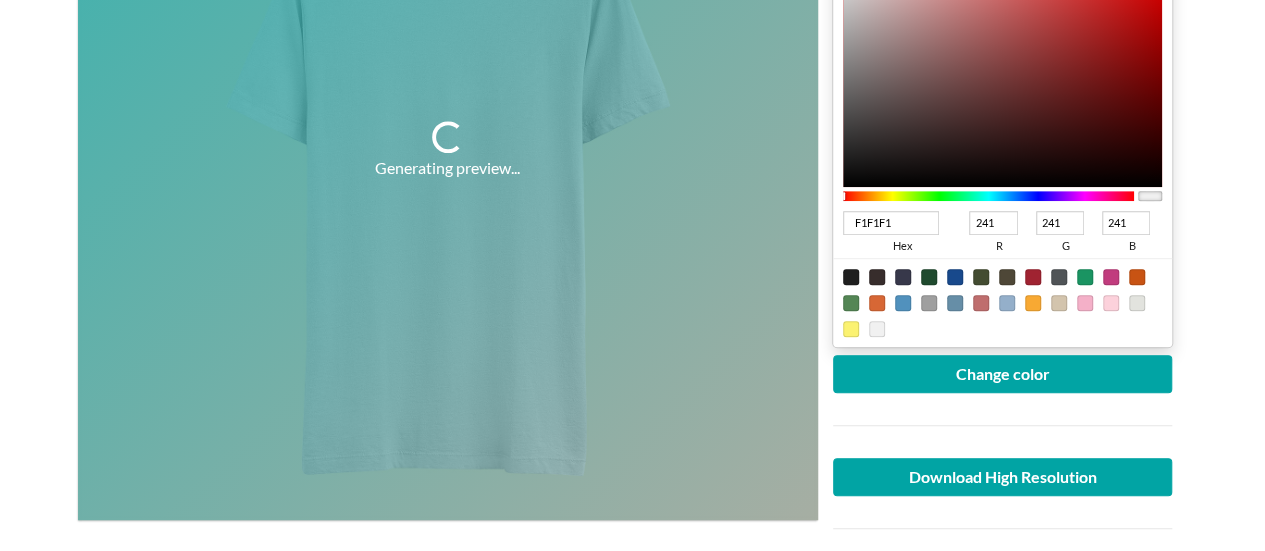 scroll, scrollTop: 400, scrollLeft: 0, axis: vertical 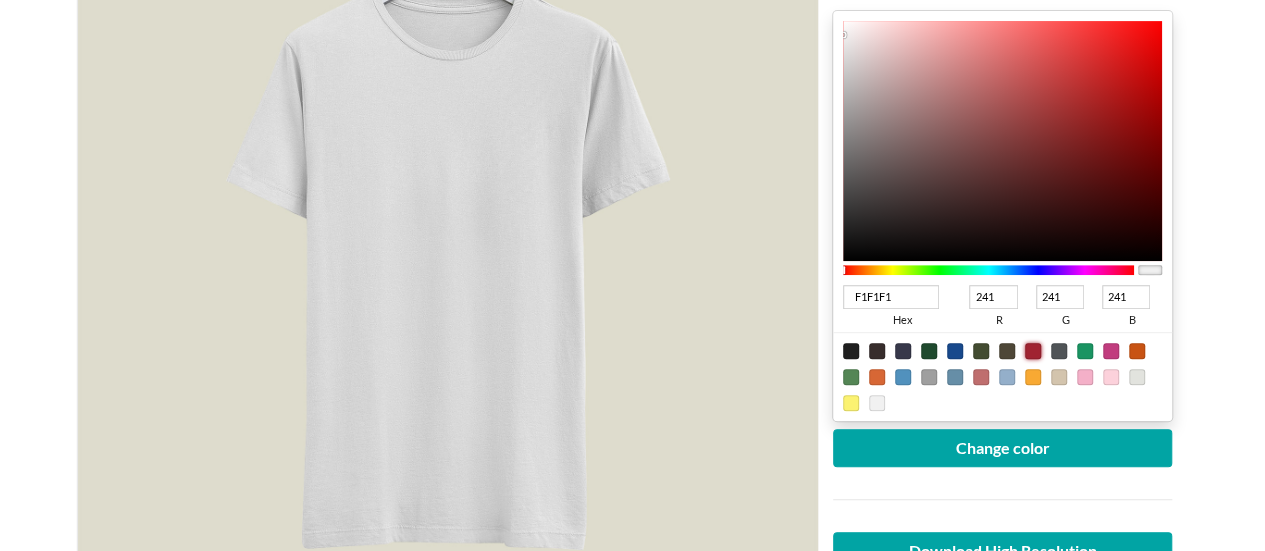 click at bounding box center [1033, 351] 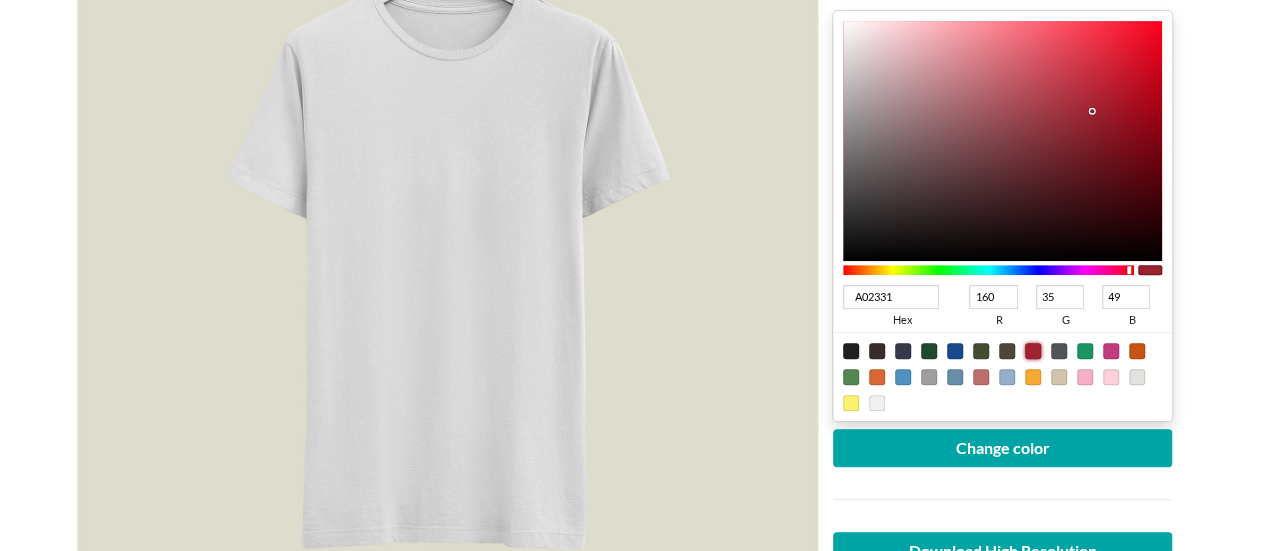 click on "A02331" at bounding box center (891, 297) 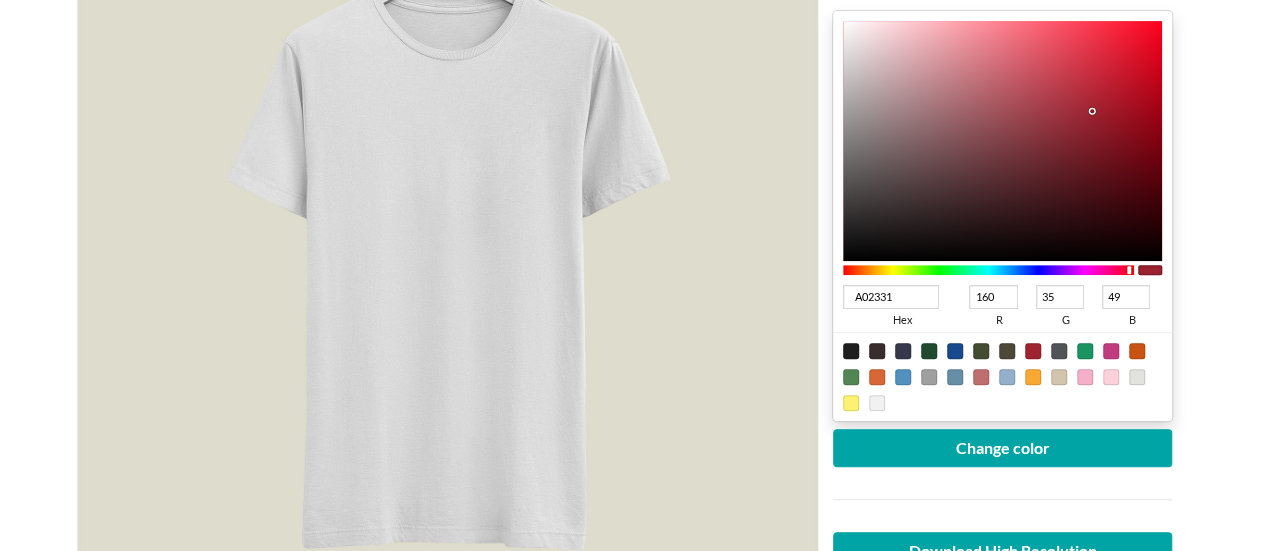 click on "A02331" at bounding box center (891, 297) 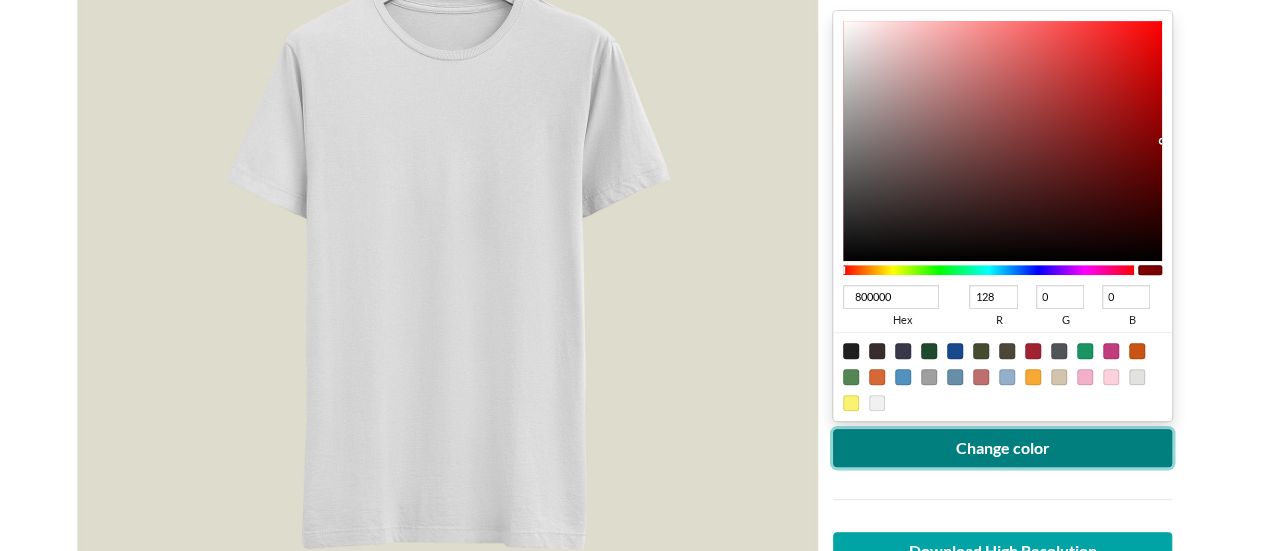 click on "Change color" at bounding box center [1003, 448] 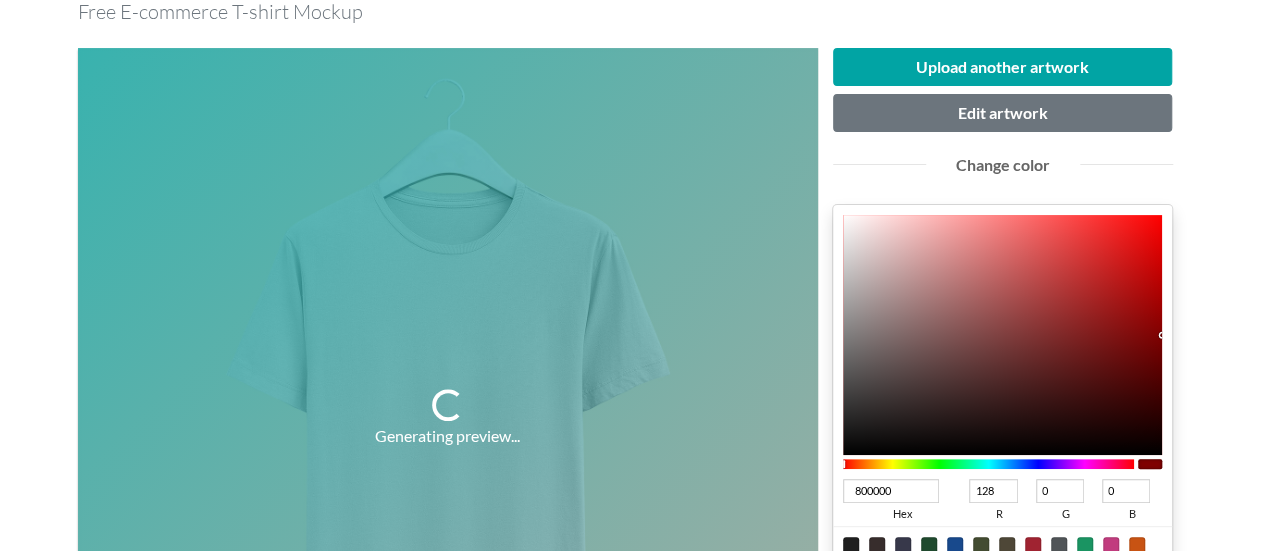 scroll, scrollTop: 300, scrollLeft: 0, axis: vertical 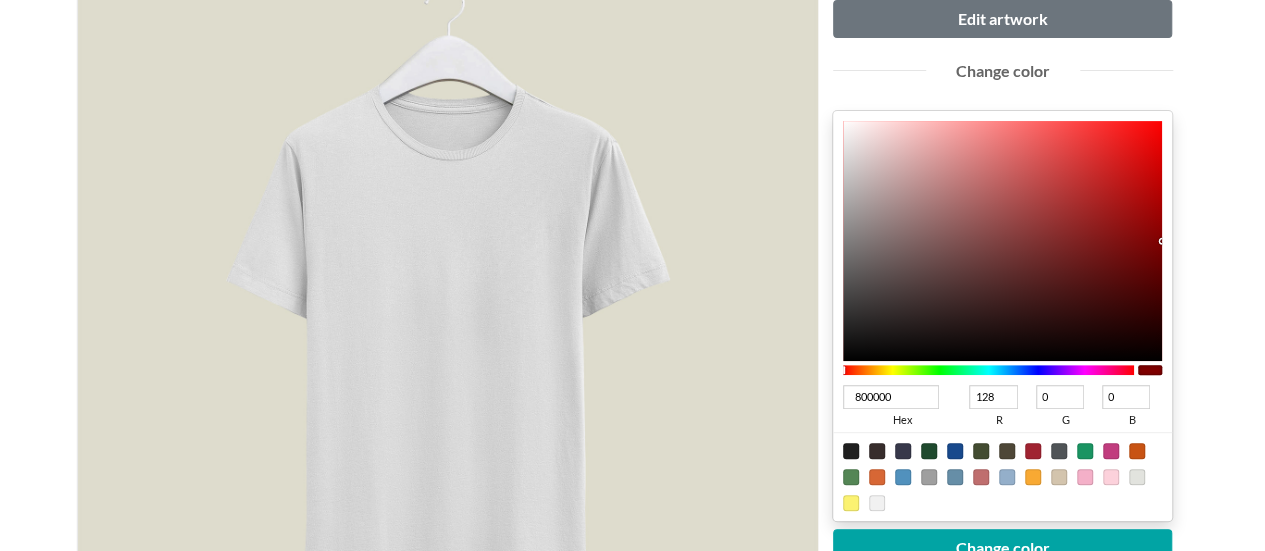 click at bounding box center [448, 324] 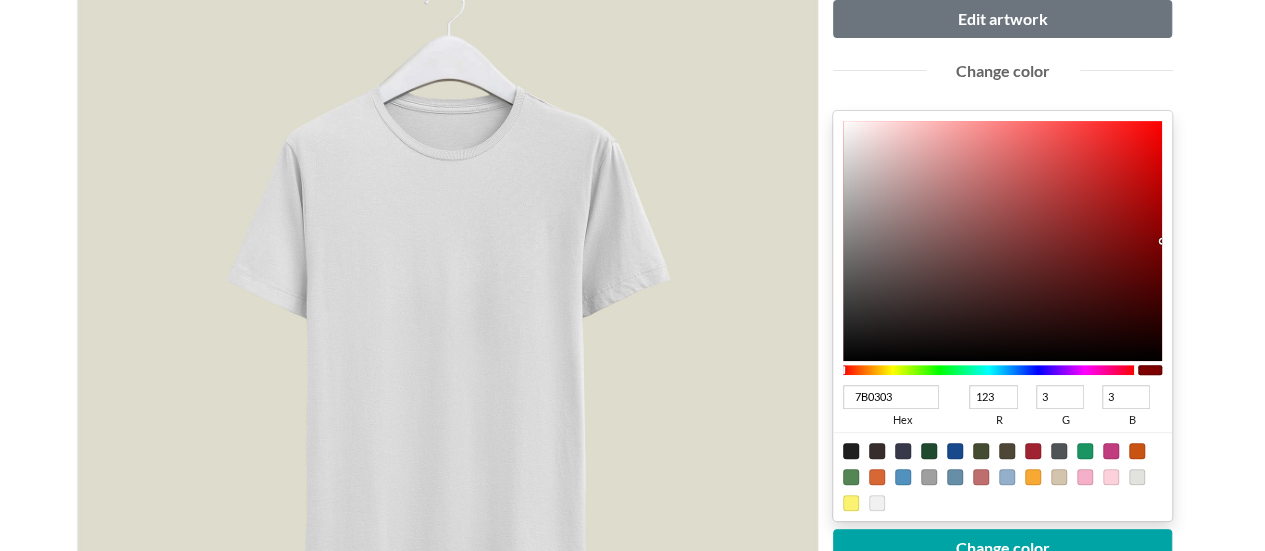 type on "7B0404" 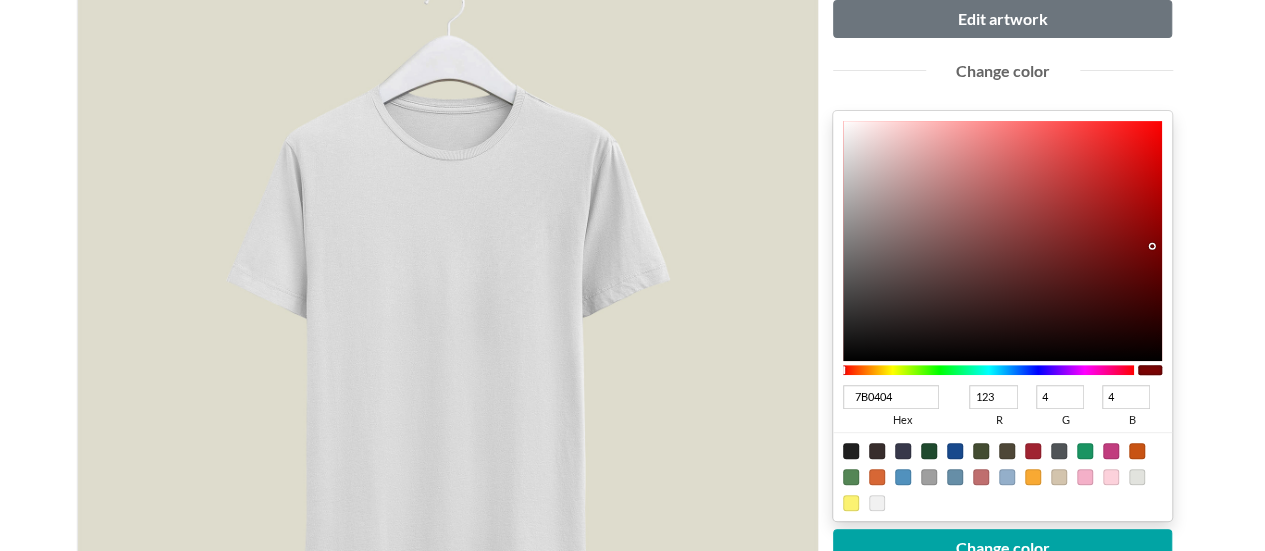 type on "7A0404" 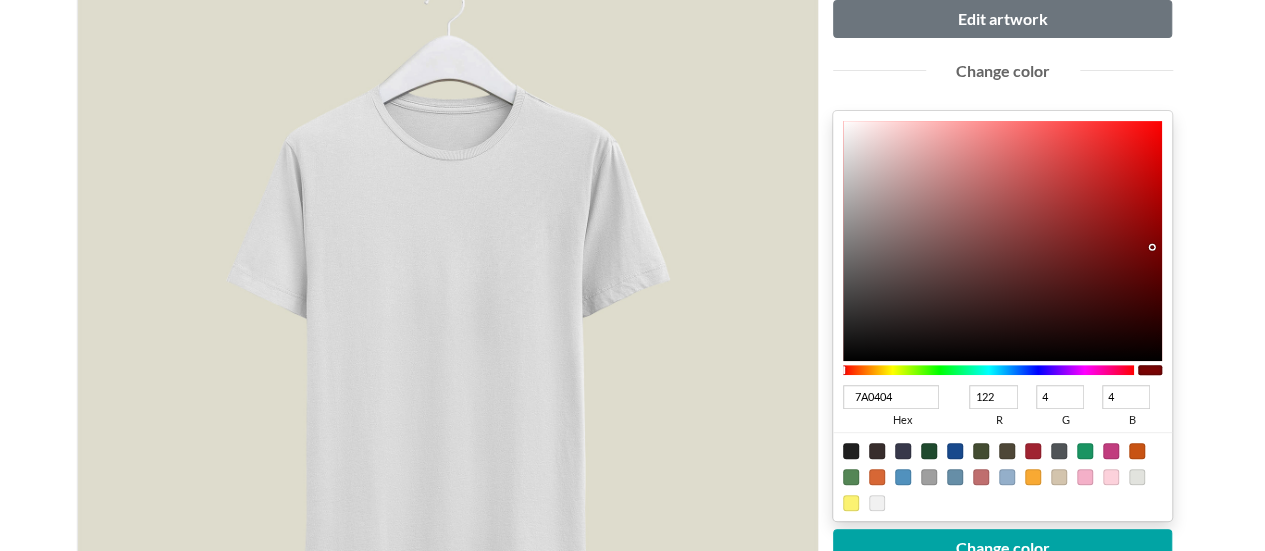 type on "790404" 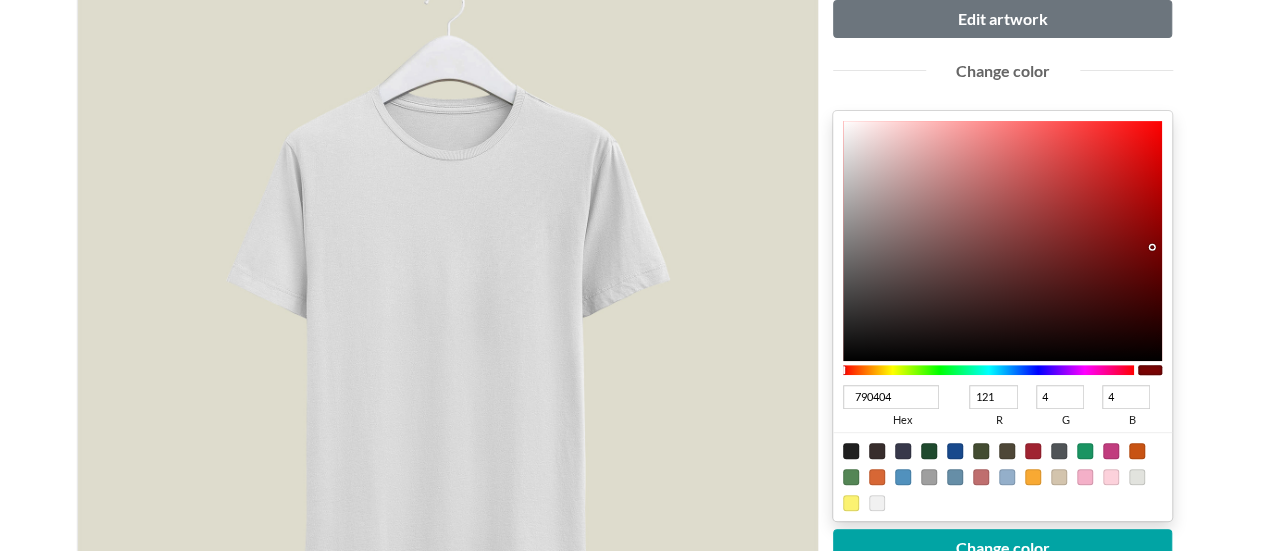 type on "760404" 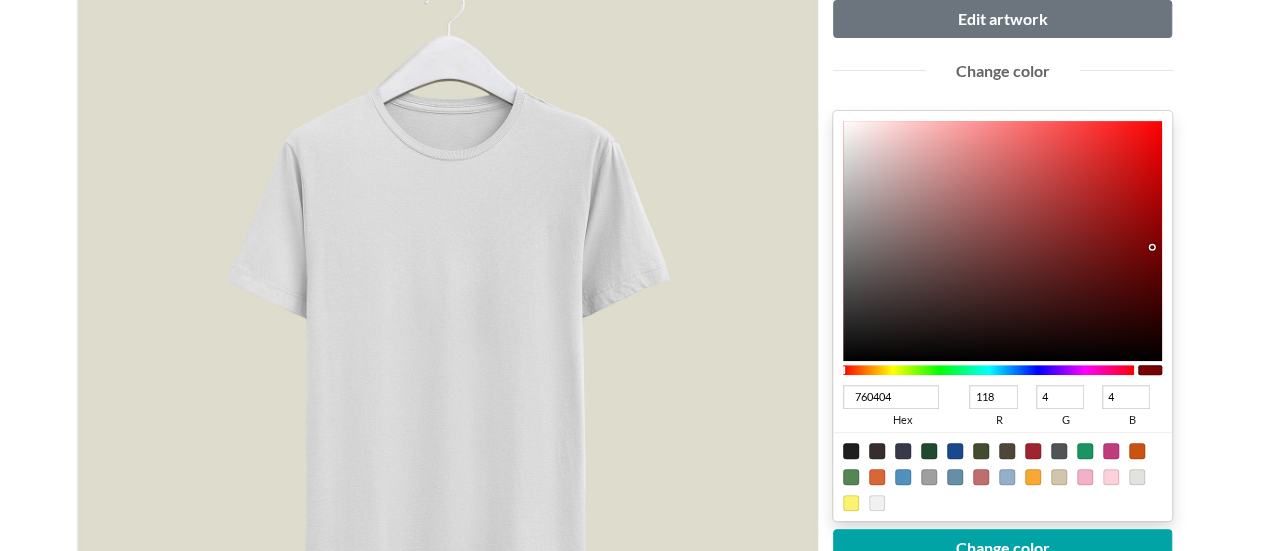 type on "740404" 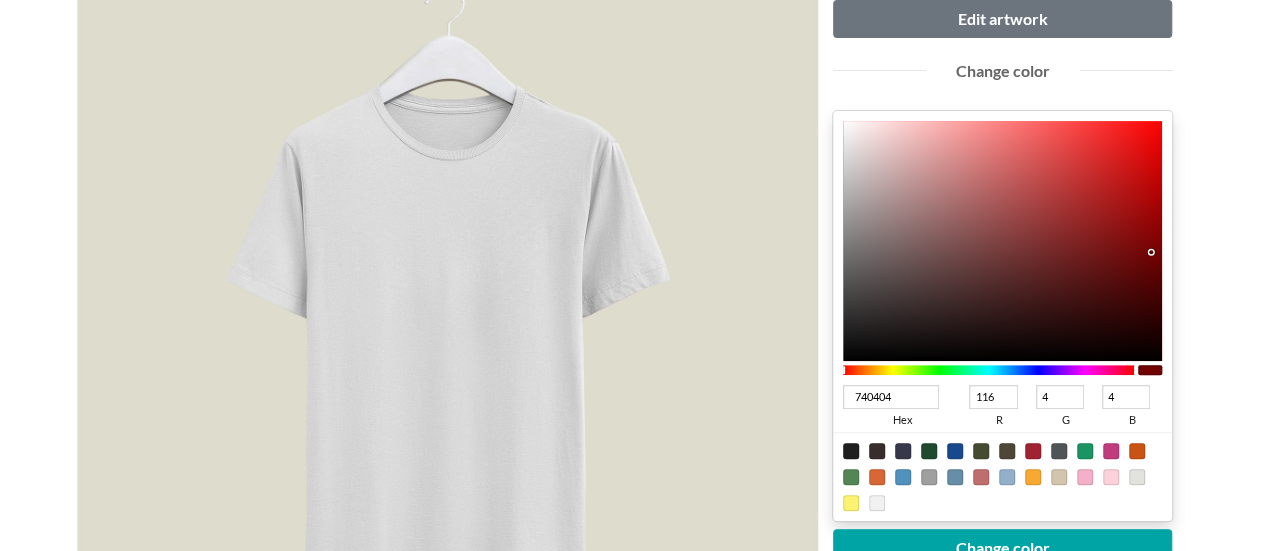 click at bounding box center [1003, 241] 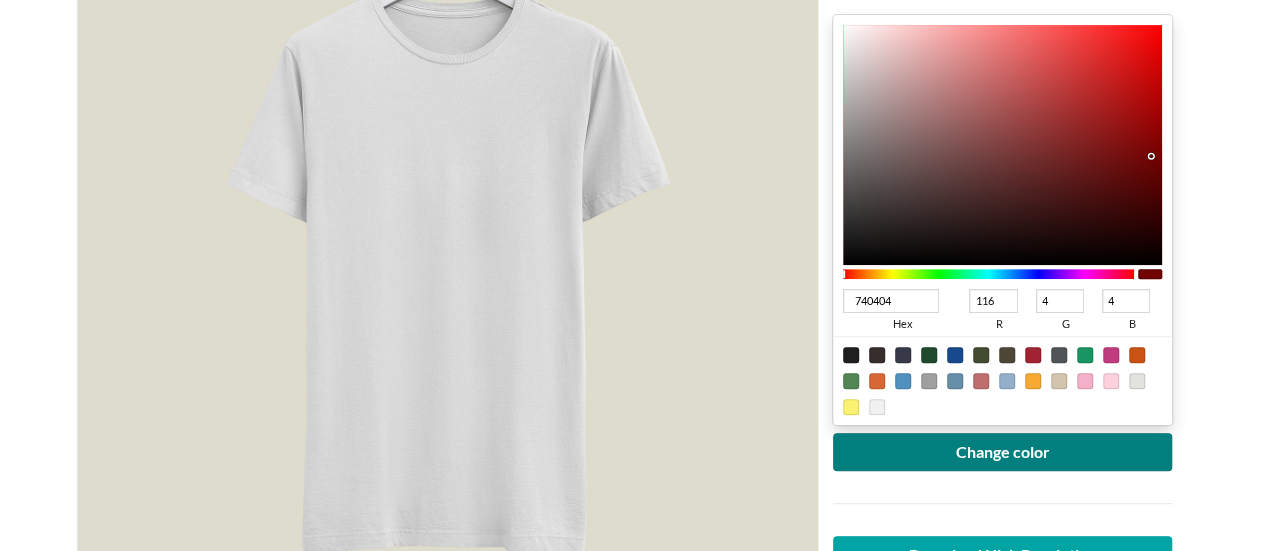 scroll, scrollTop: 400, scrollLeft: 0, axis: vertical 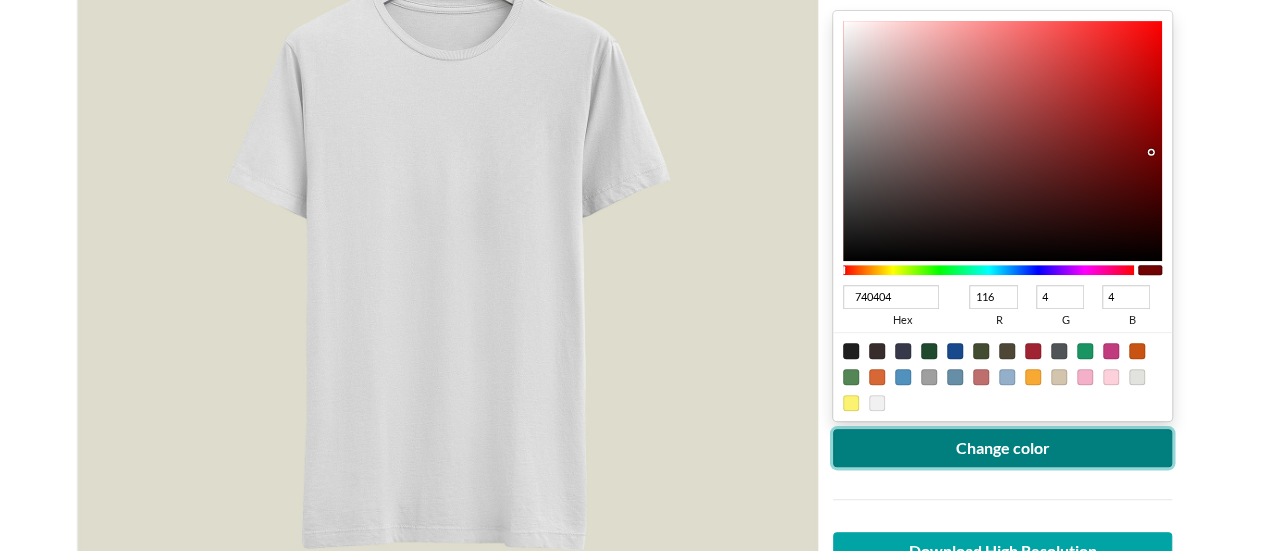 click on "Change color" at bounding box center (1003, 448) 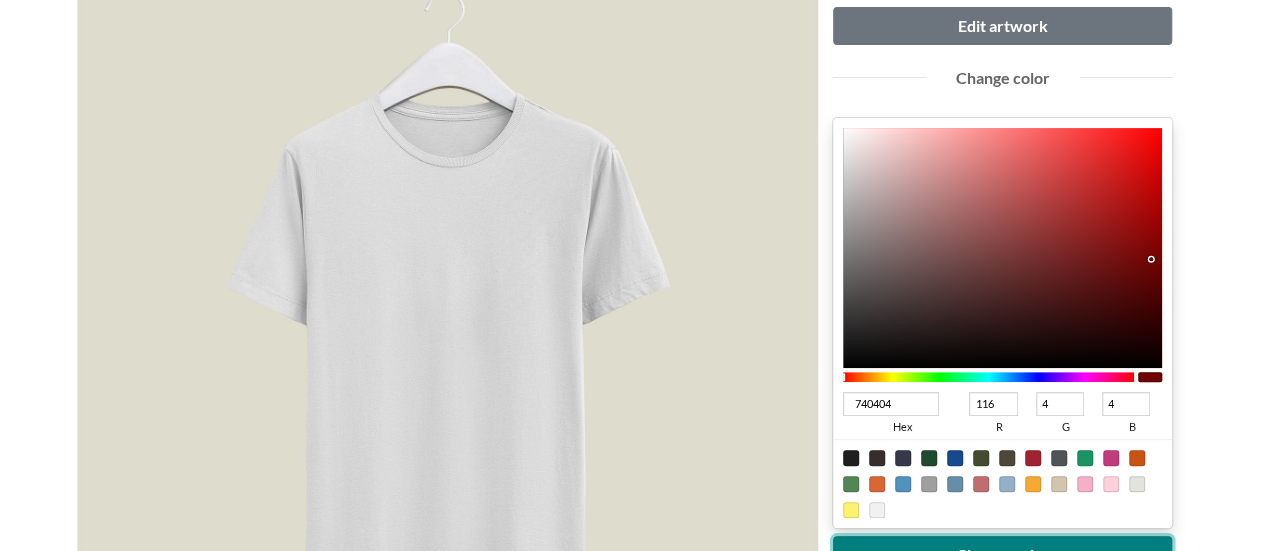 scroll, scrollTop: 400, scrollLeft: 0, axis: vertical 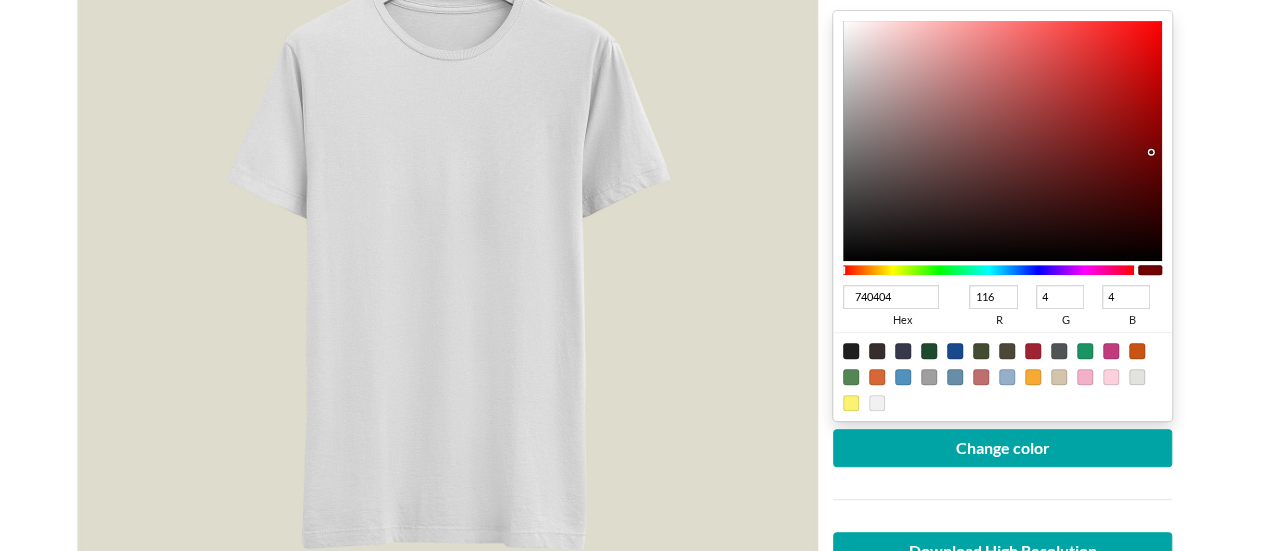 type on "760707" 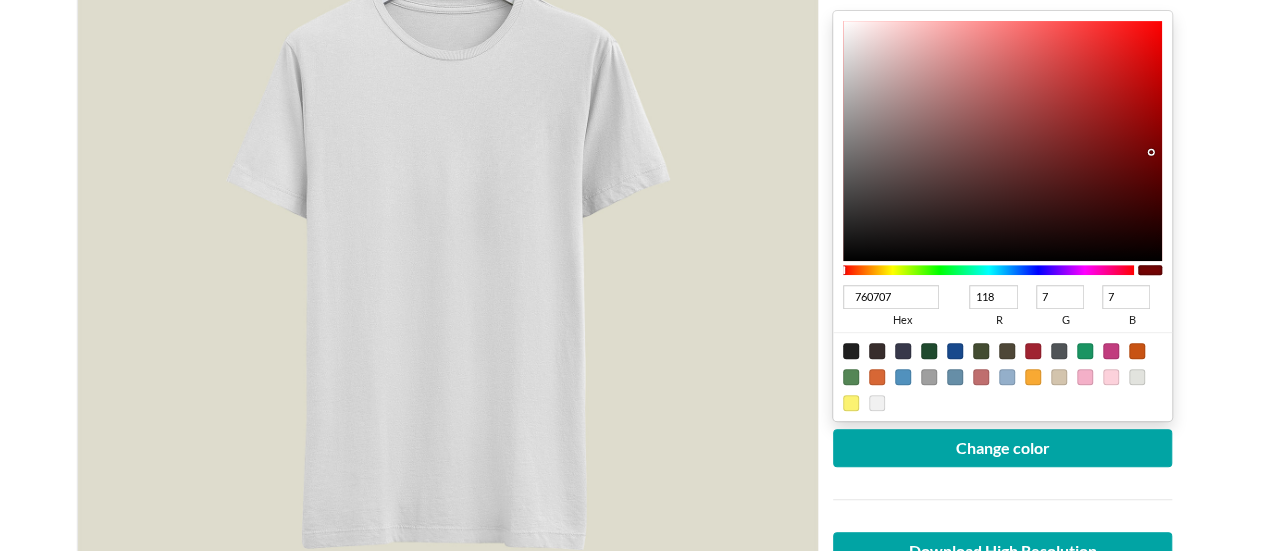 type on "6F0606" 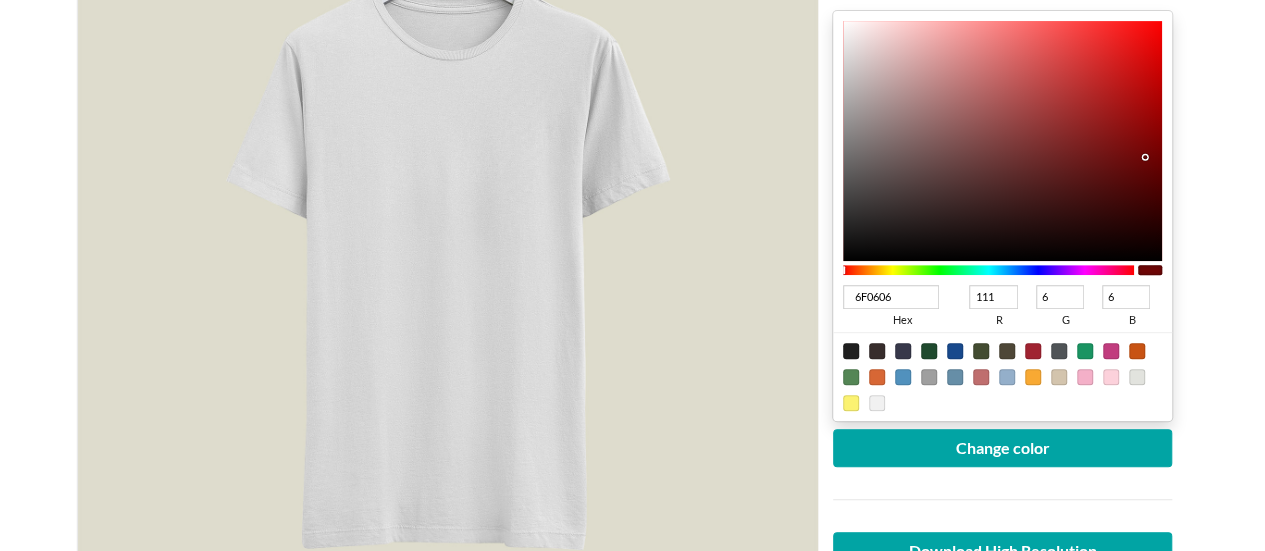 type on "690404" 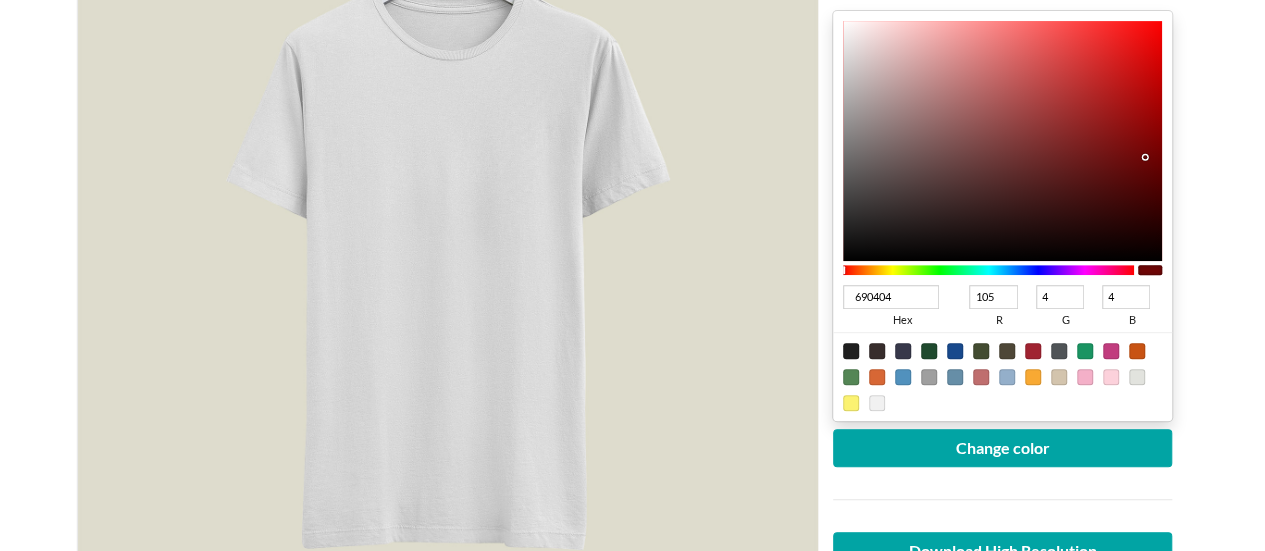 type on "680404" 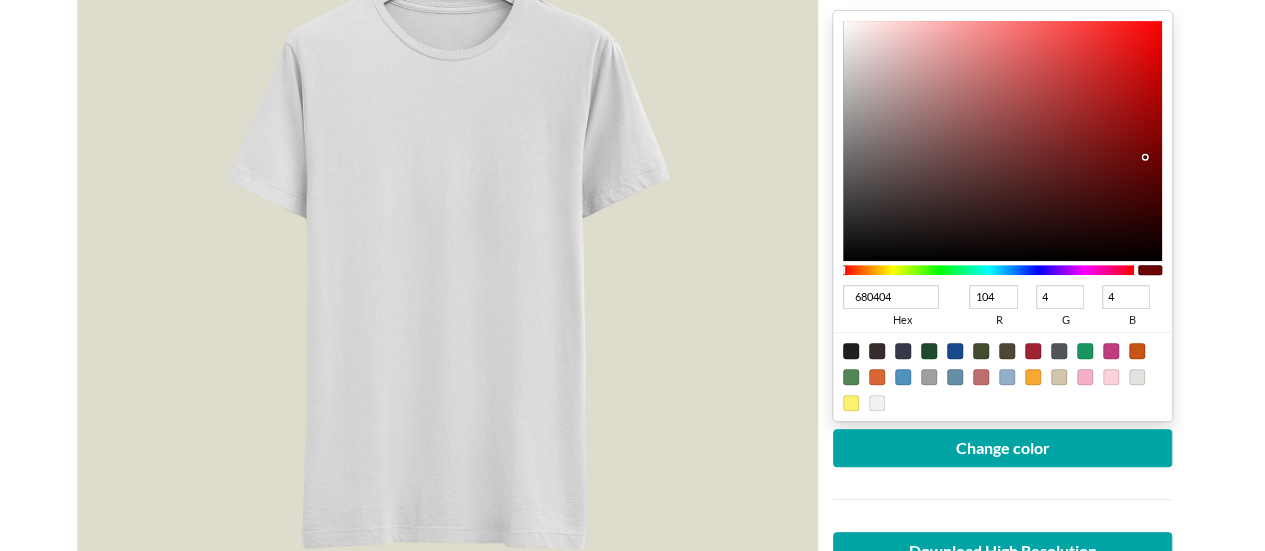 type on "670404" 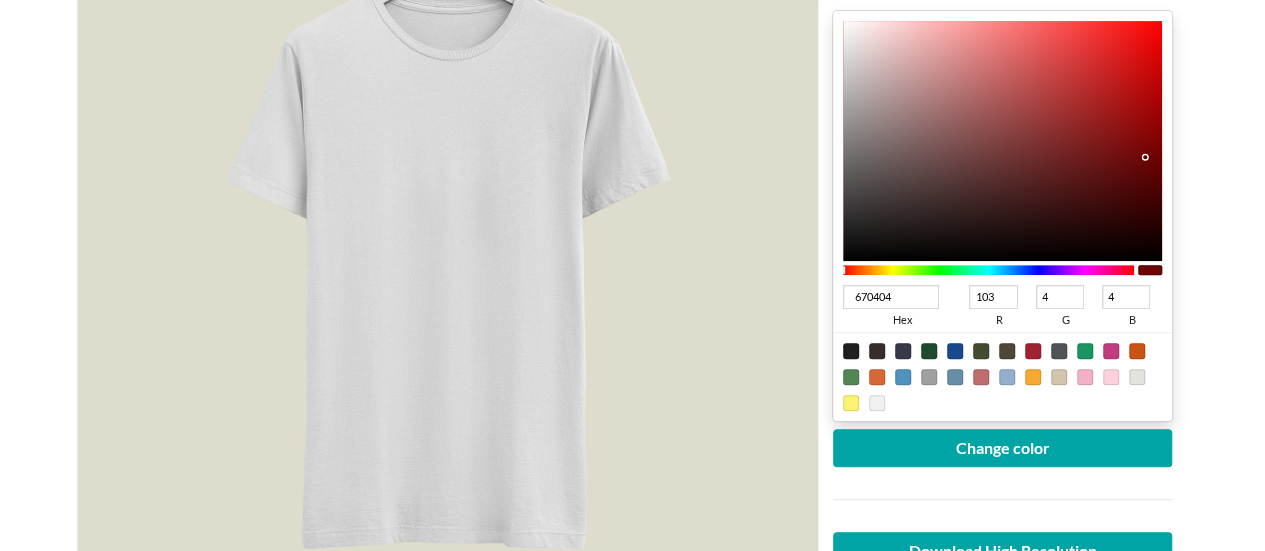type on "650404" 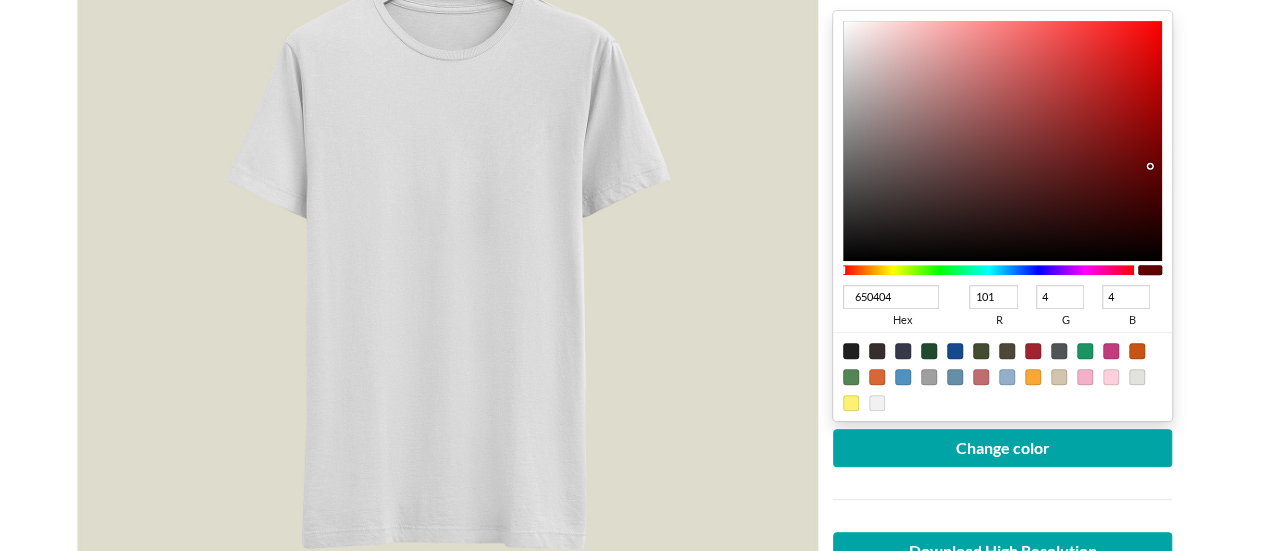 type on "600303" 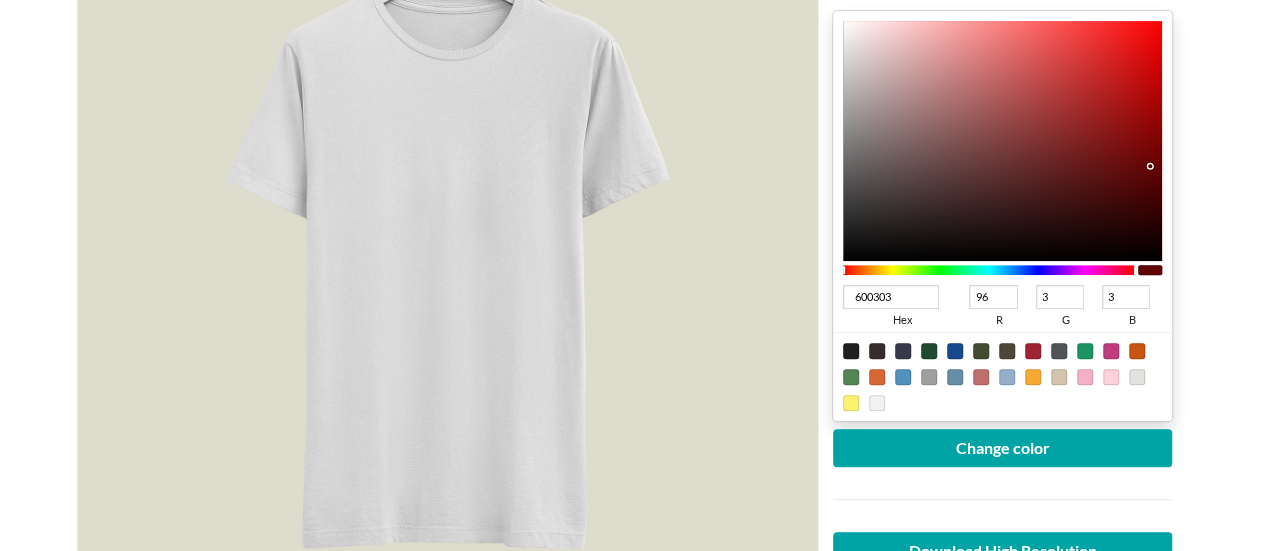 type on "5D0303" 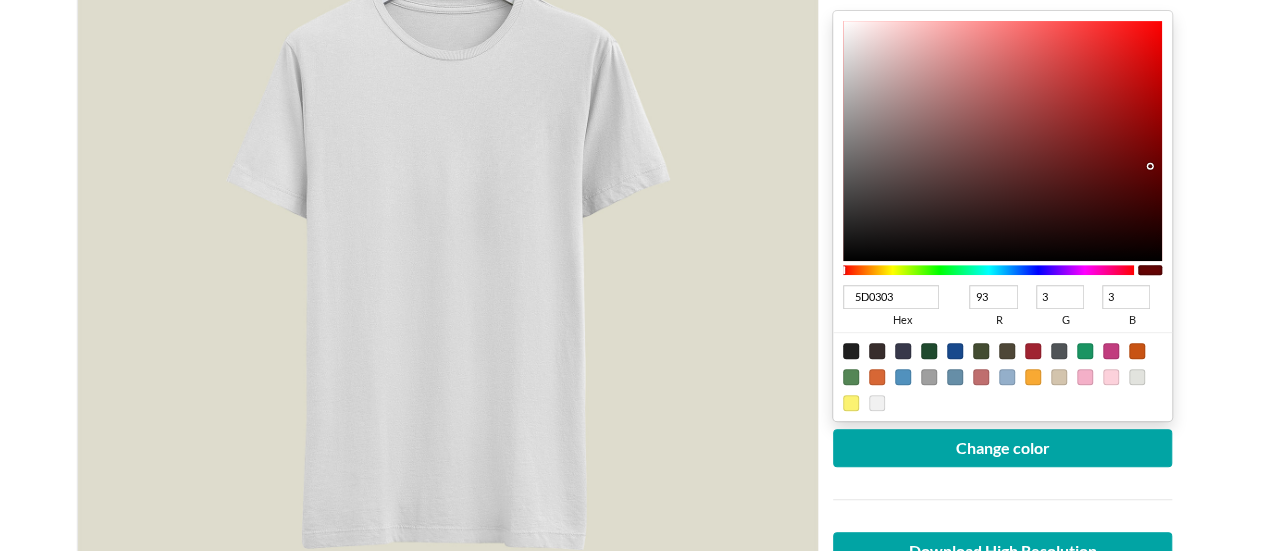 type on "5C0303" 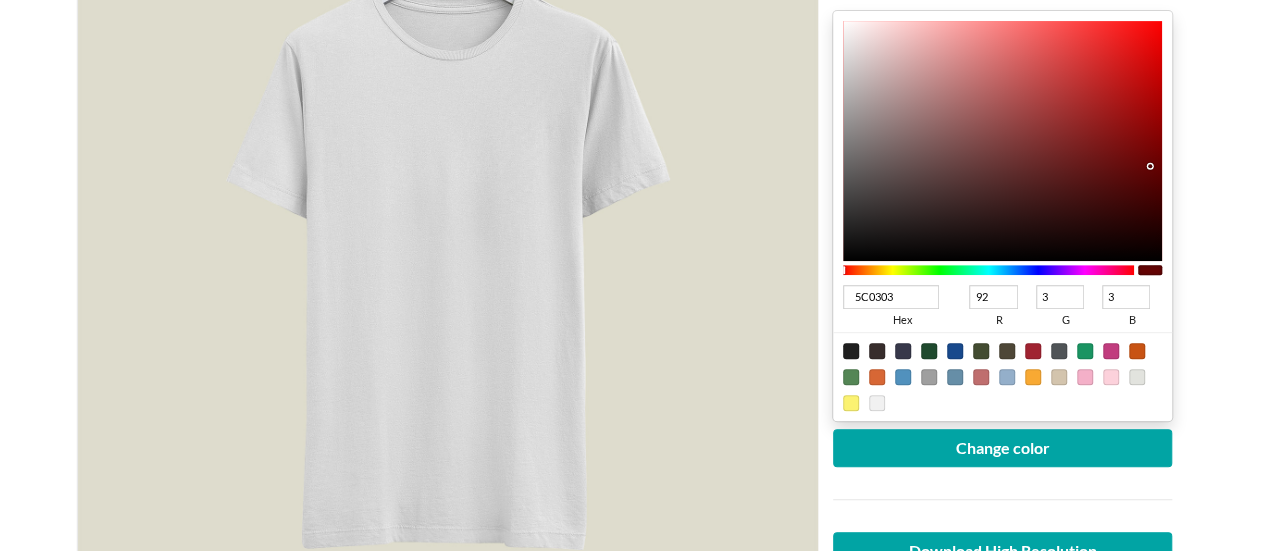 type on "5B0303" 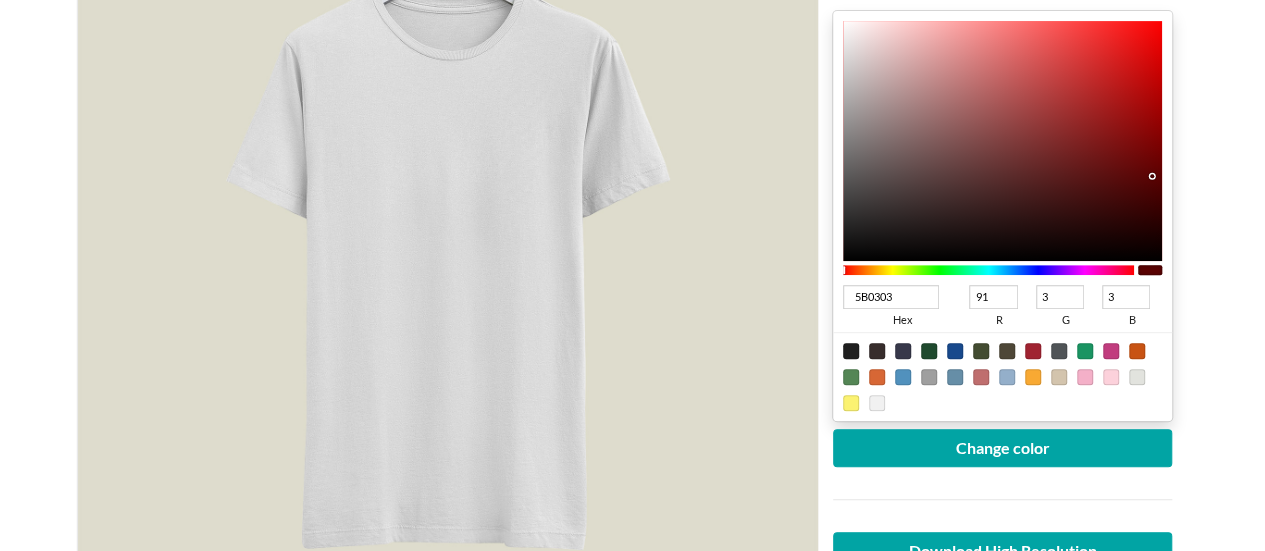 type on "5B0202" 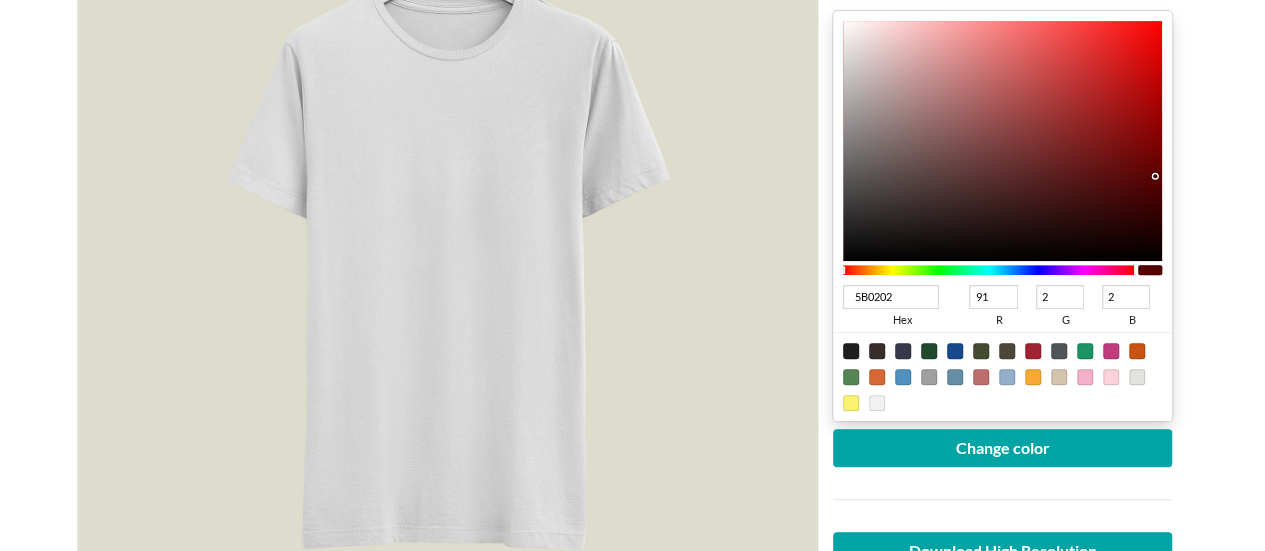type on "5A0202" 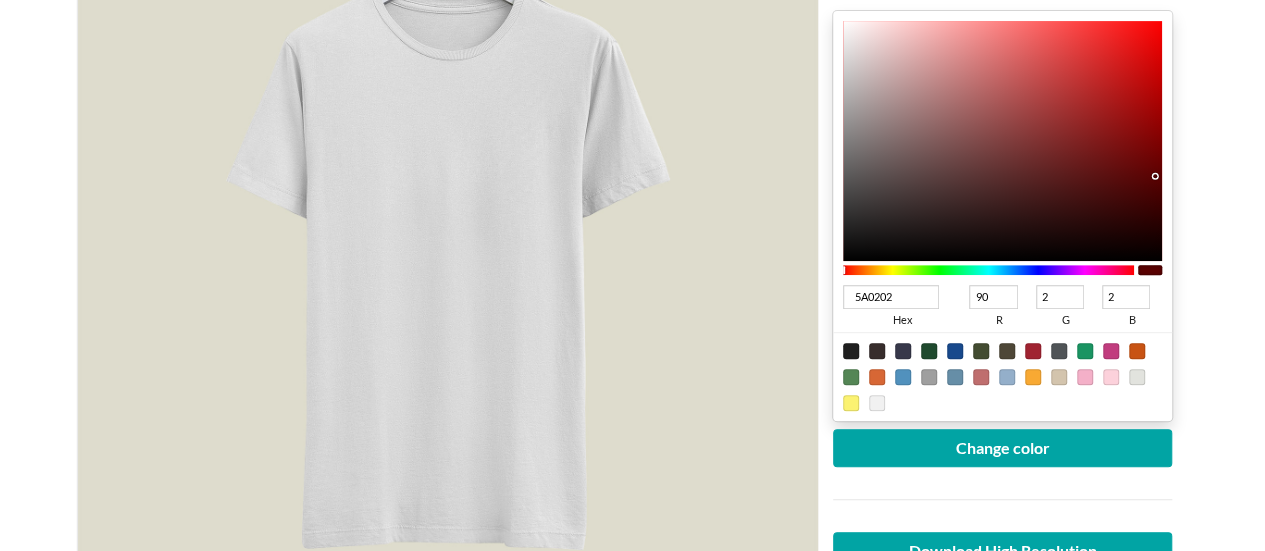 type on "5A0101" 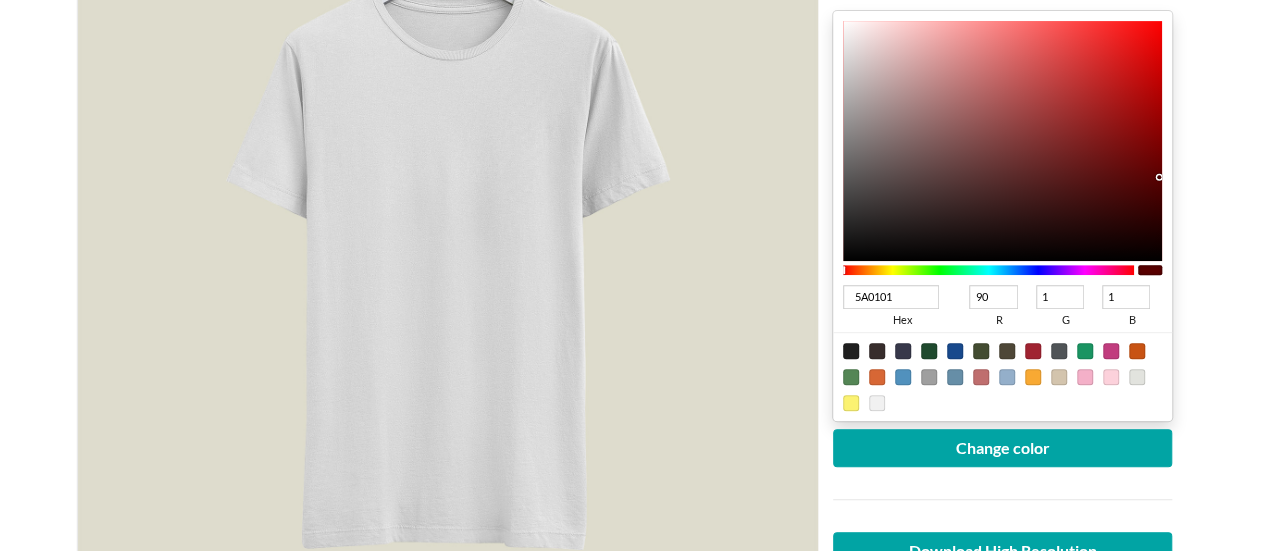 drag, startPoint x: 1144, startPoint y: 149, endPoint x: 1158, endPoint y: 175, distance: 29.529646 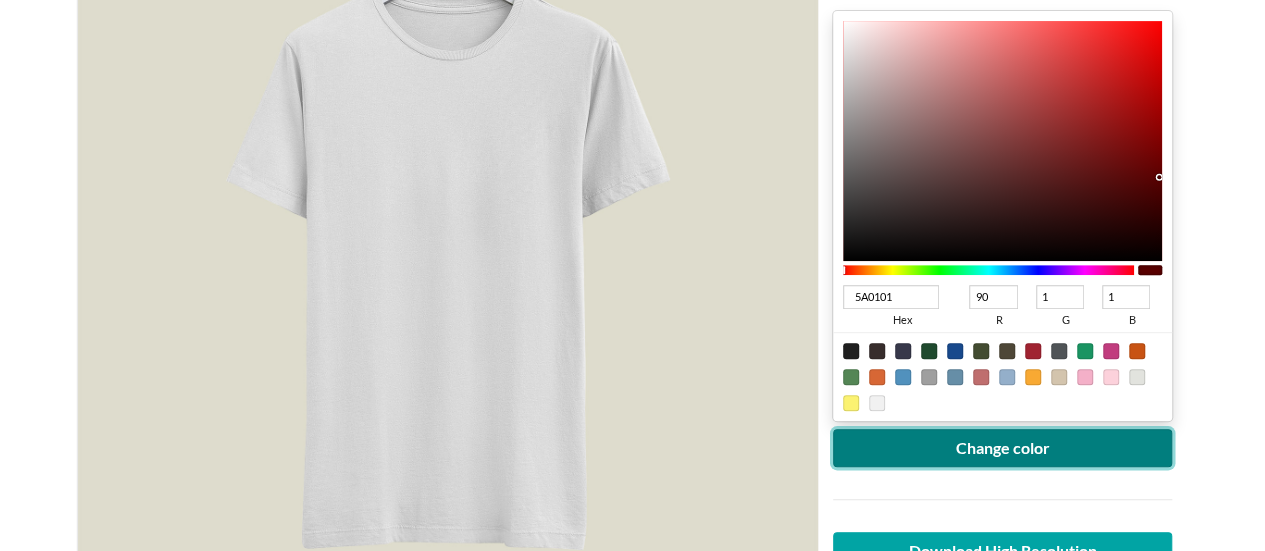 click on "Change color" at bounding box center [1003, 448] 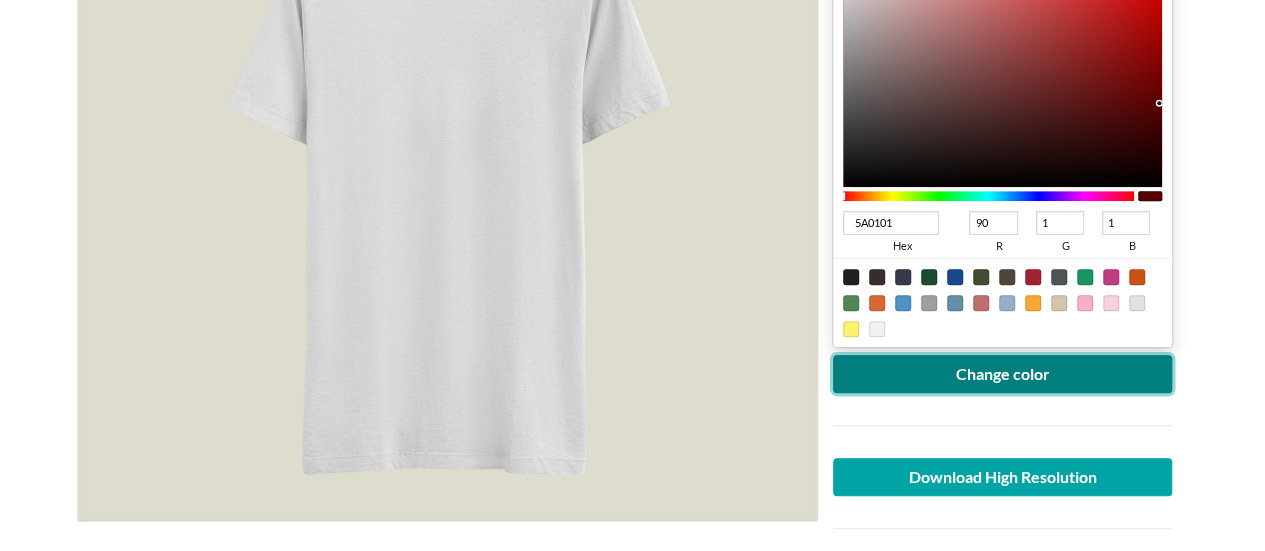 scroll, scrollTop: 500, scrollLeft: 0, axis: vertical 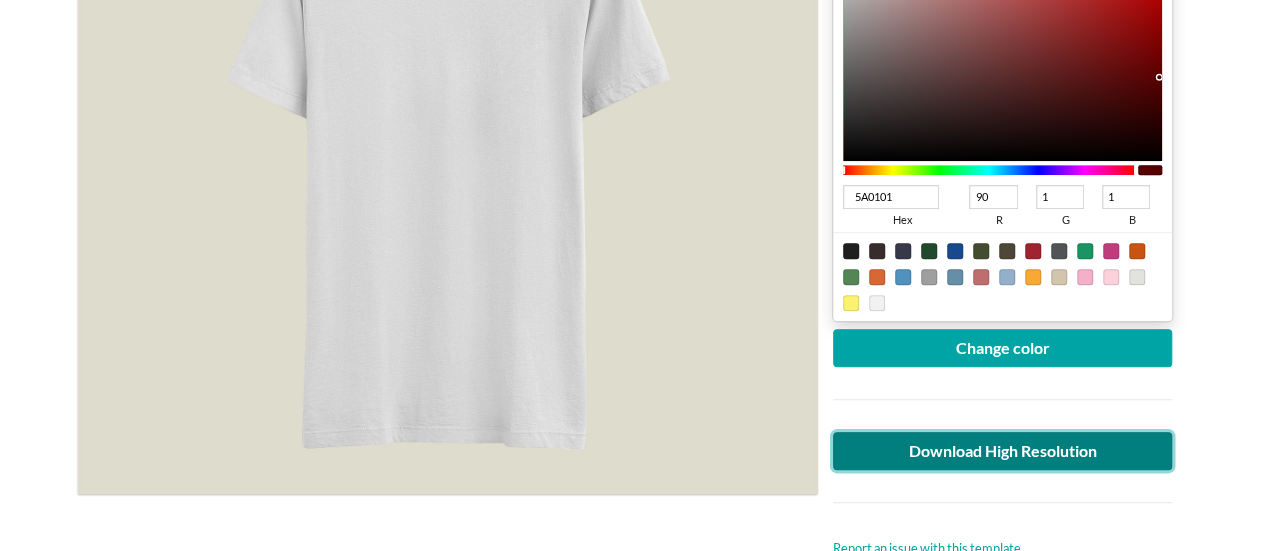 click on "Download High Resolution" at bounding box center (1003, 451) 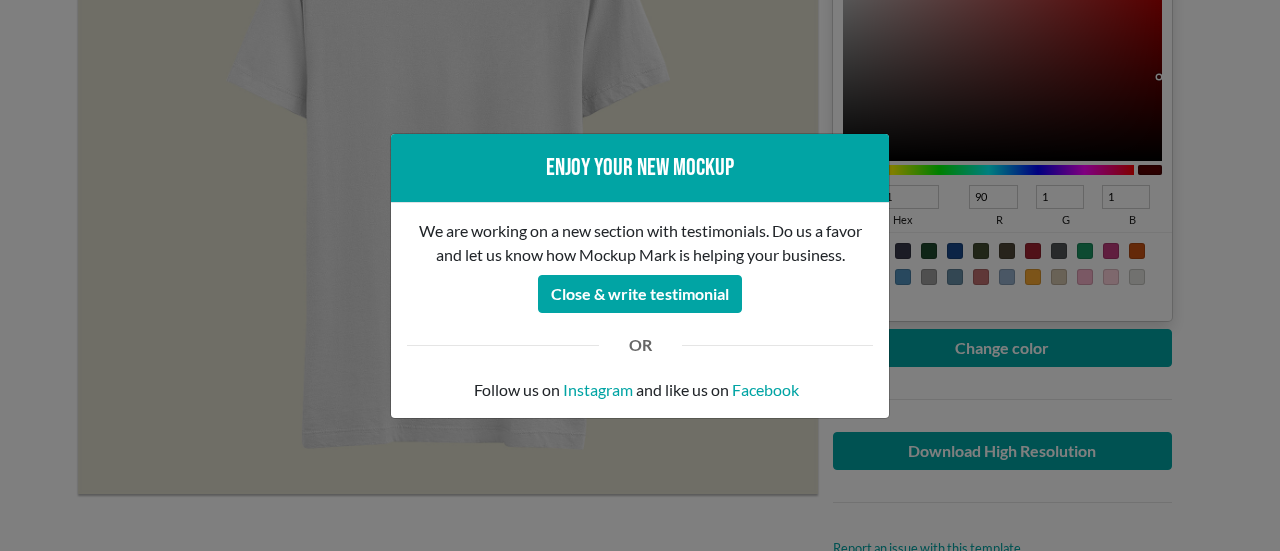 click on "Enjoy your new mockup We are working on a new section with testimonials. Do us a favor and let us know how Mockup Mark is helping your business. Close & write testimonial OR Follow us on   Instagram   and like us on   Facebook" at bounding box center (640, 275) 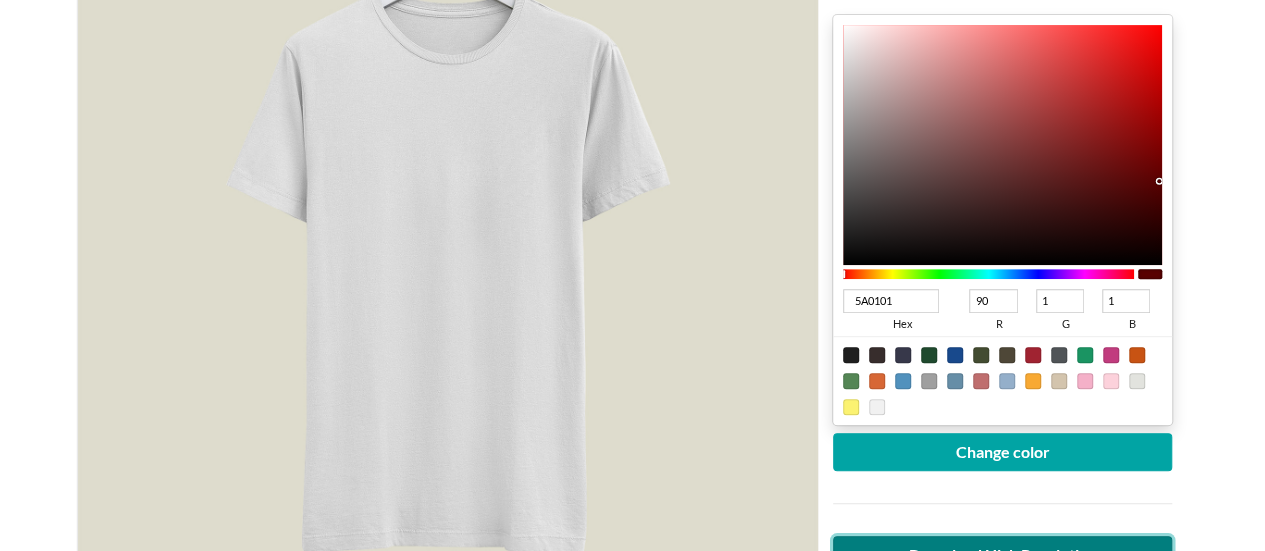 scroll, scrollTop: 400, scrollLeft: 0, axis: vertical 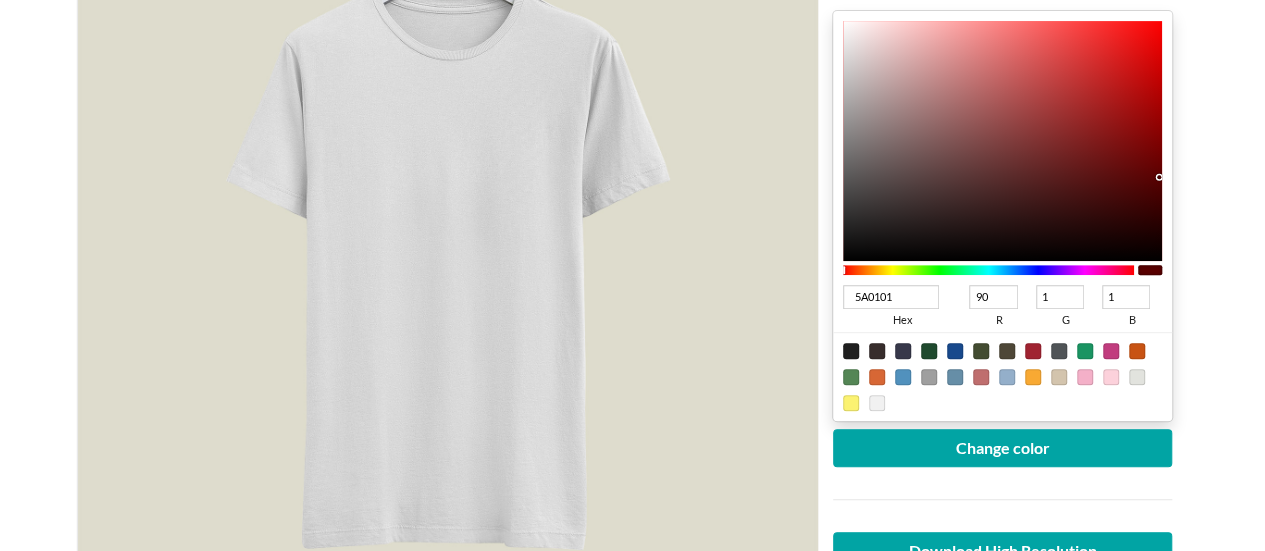 click on "White crew neck T-shirt Free E-commerce T-shirt Mockup Upload another artwork Edit artwork Change color [HEX] hex [RGB] r [RGB] g [RGB] b [RGB] a Change color Download High Resolution Report an issue with this template You can be sure that your designs will pop out with this garment only mockup! It's a great choice for images on your e-commerce store. Get started with this T-shirt
mockup template showing a white crew neck T-shirt on a hanger with a white background. Looking for a white T-shirt mockup or a black T-shirt mockup? We've got you covered. You can change the color of the T-shirt after uploading your design. The best part? You can download this free mockup with no watermark! garment-only unisex t-shirt colorable You might also like Premium Premium Premium Premium Premium Premium Premium Premium Premium Premium Premium Premium Premium Premium Premium Premium Premium Premium Premium Premium Premium Premium Premium Premium Premium Premium Premium Premium Browse more templates" at bounding box center (632, 610) 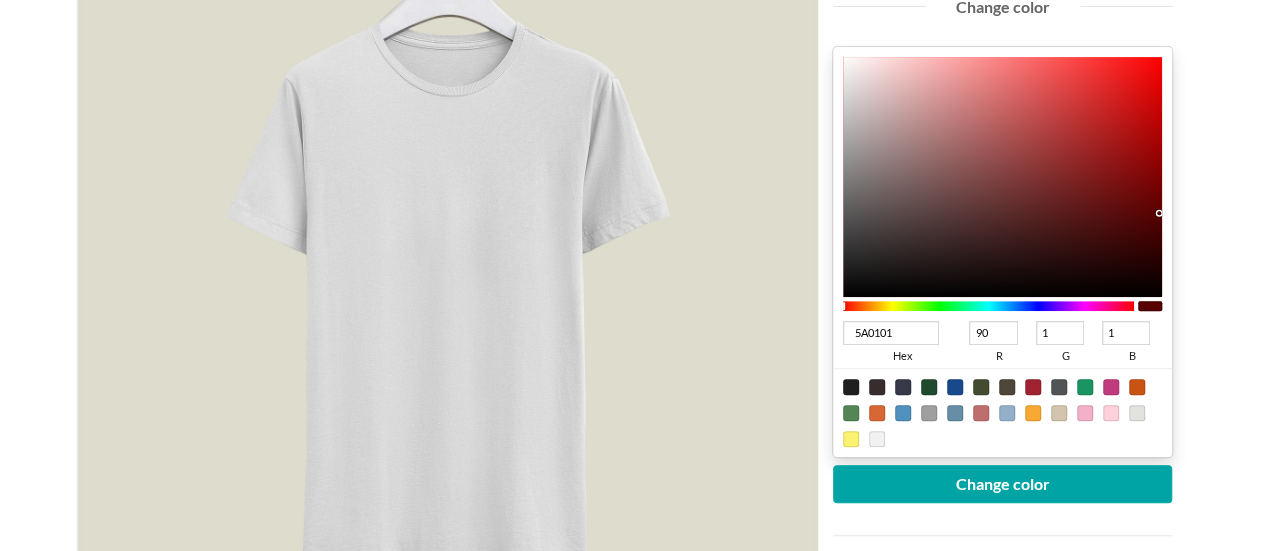 scroll, scrollTop: 300, scrollLeft: 0, axis: vertical 